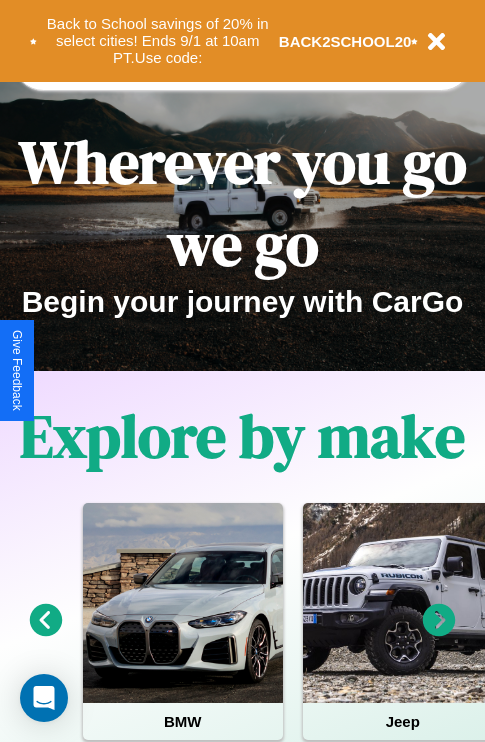 scroll, scrollTop: 308, scrollLeft: 0, axis: vertical 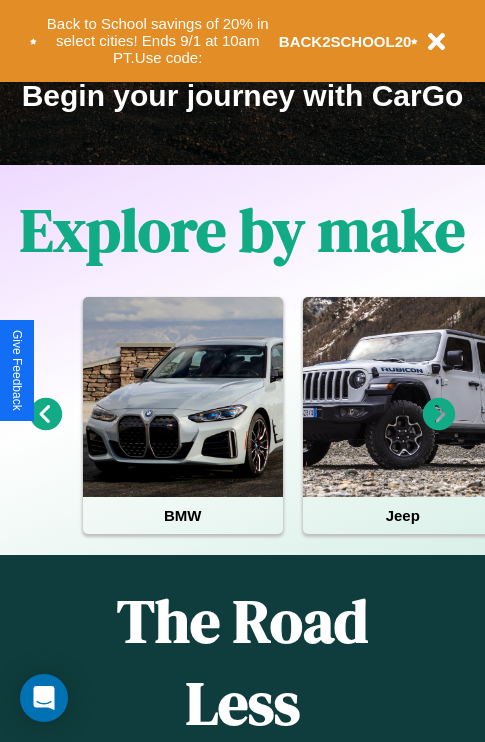 click 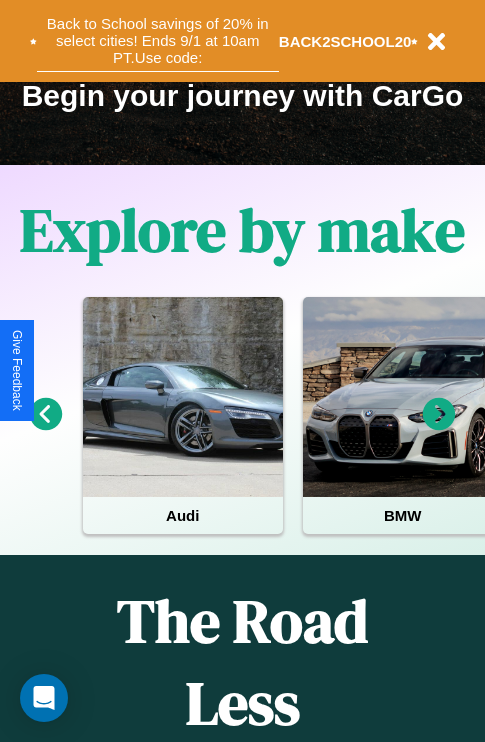 click on "Back to School savings of 20% in select cities! Ends 9/1 at 10am PT.  Use code:" at bounding box center [158, 41] 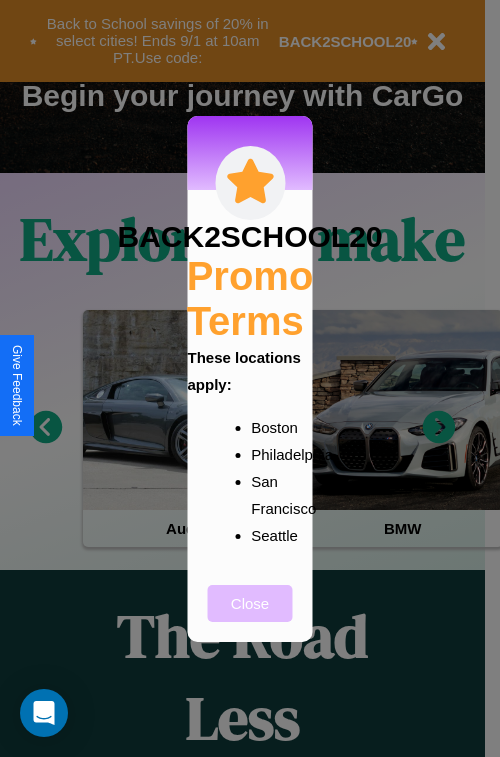 click on "Close" at bounding box center [250, 603] 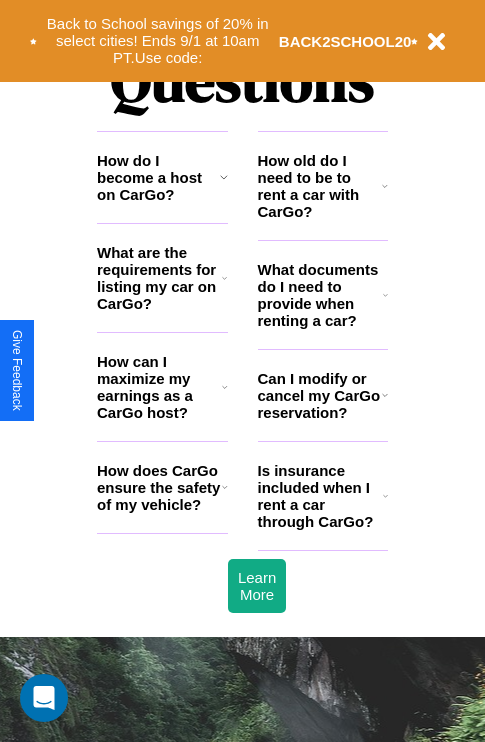 scroll, scrollTop: 2423, scrollLeft: 0, axis: vertical 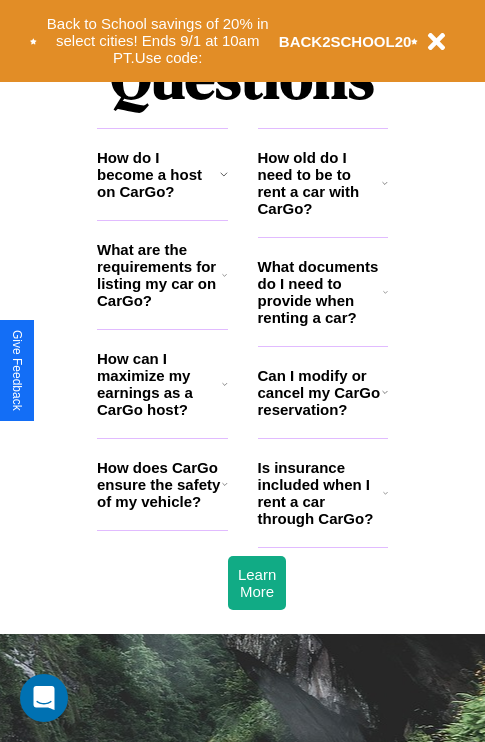 click on "What are the requirements for listing my car on CarGo?" at bounding box center (159, 275) 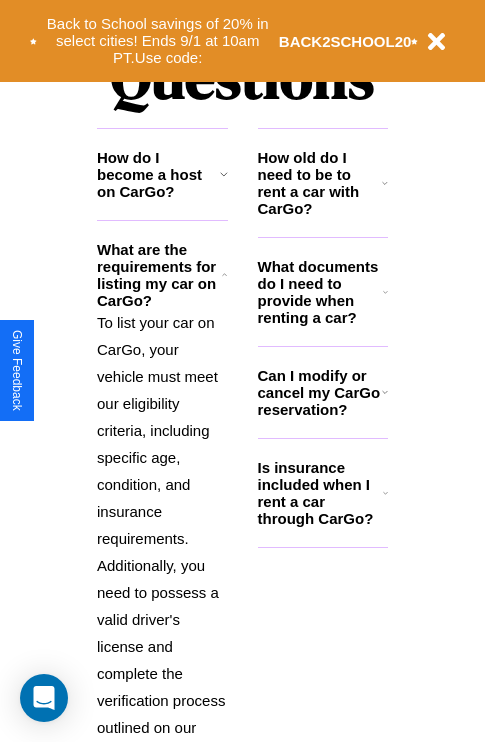 click 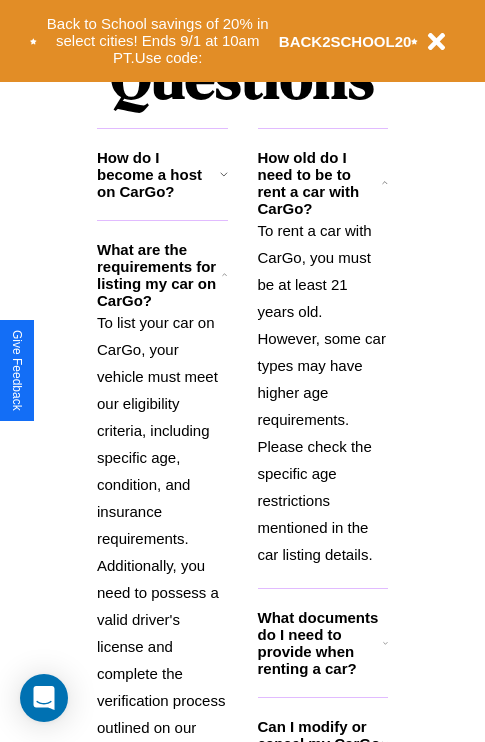 scroll, scrollTop: 2503, scrollLeft: 0, axis: vertical 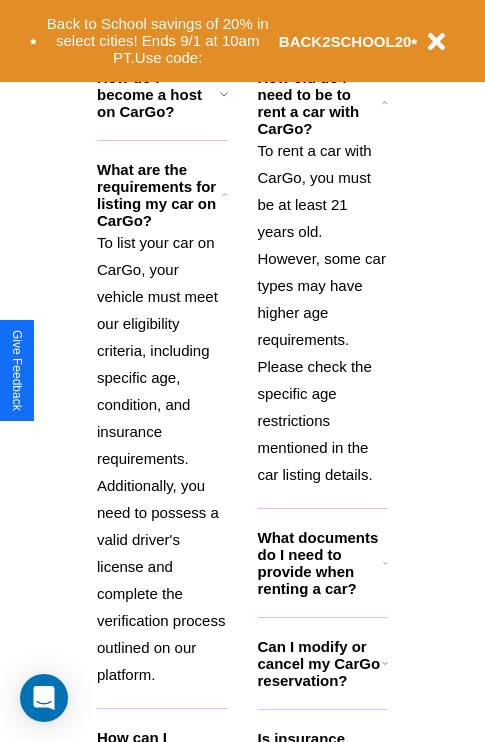 click on "Can I modify or cancel my CarGo reservation?" at bounding box center [320, 663] 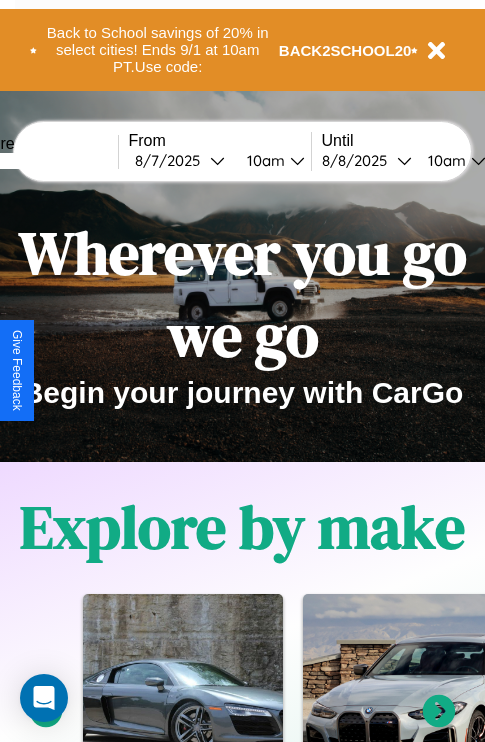 scroll, scrollTop: 0, scrollLeft: 0, axis: both 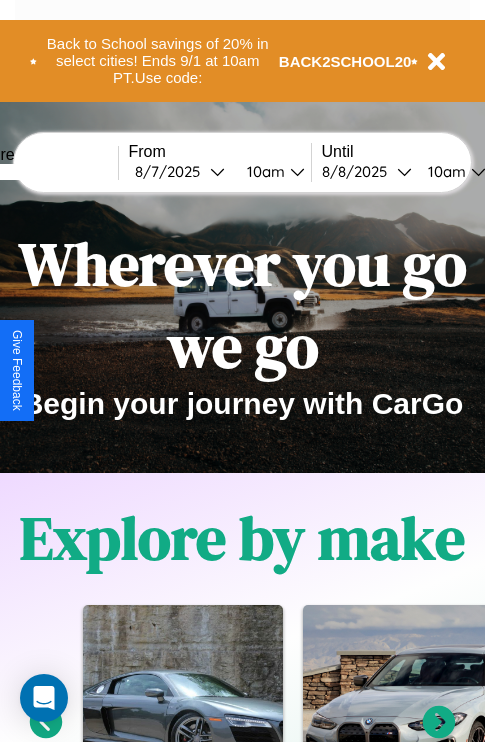 click at bounding box center (43, 172) 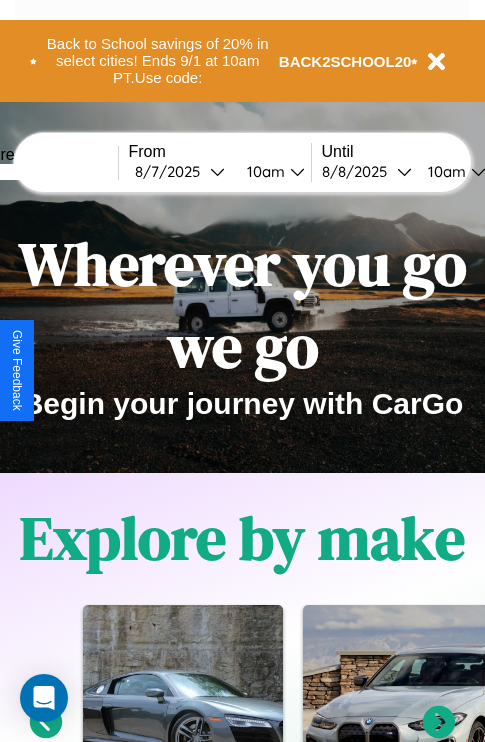 type on "****" 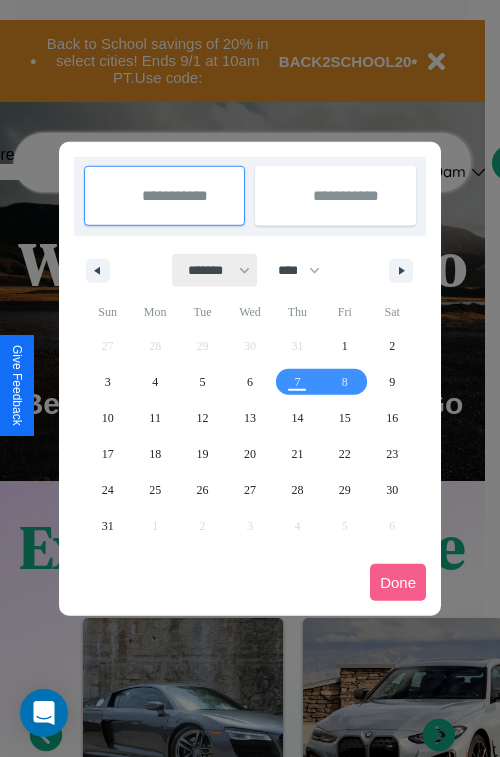 click on "******* ******** ***** ***** *** **** **** ****** ********* ******* ******** ********" at bounding box center (215, 270) 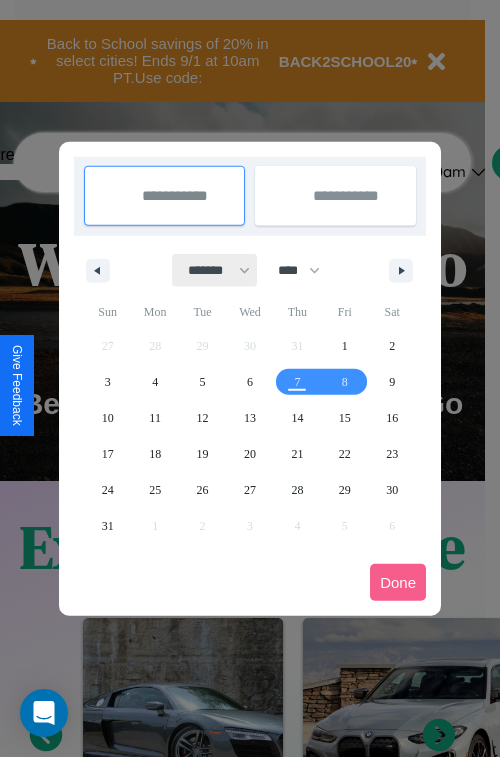 select on "*" 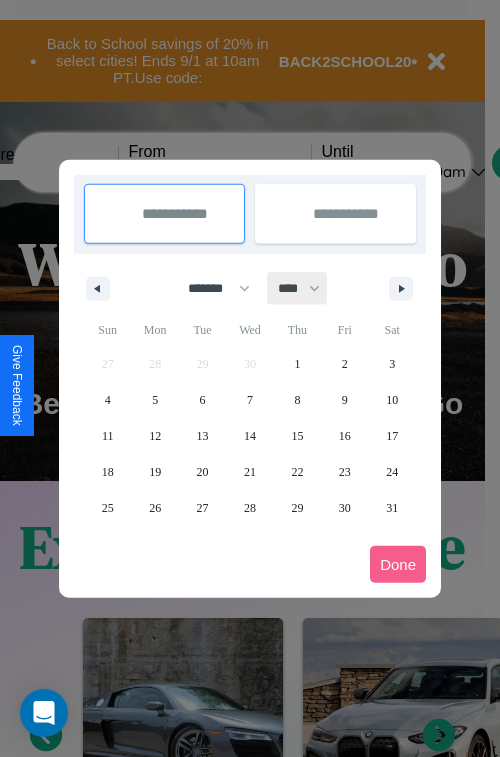 click on "**** **** **** **** **** **** **** **** **** **** **** **** **** **** **** **** **** **** **** **** **** **** **** **** **** **** **** **** **** **** **** **** **** **** **** **** **** **** **** **** **** **** **** **** **** **** **** **** **** **** **** **** **** **** **** **** **** **** **** **** **** **** **** **** **** **** **** **** **** **** **** **** **** **** **** **** **** **** **** **** **** **** **** **** **** **** **** **** **** **** **** **** **** **** **** **** **** **** **** **** **** **** **** **** **** **** **** **** **** **** **** **** **** **** **** **** **** **** **** **** ****" at bounding box center (298, 288) 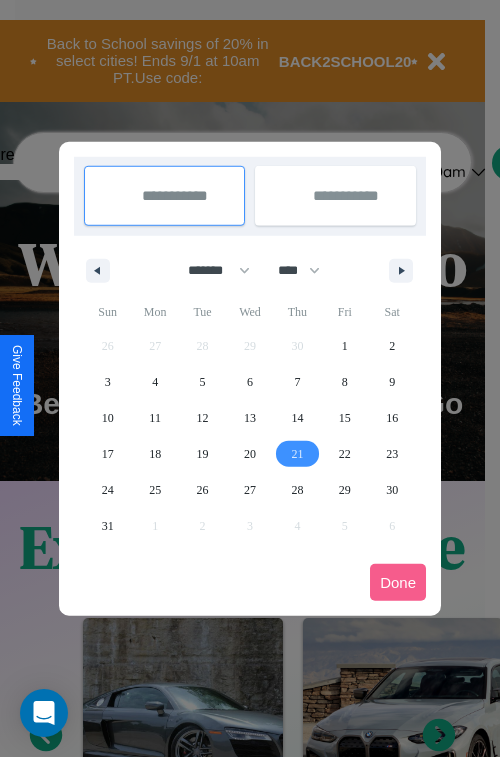 click on "21" at bounding box center (297, 454) 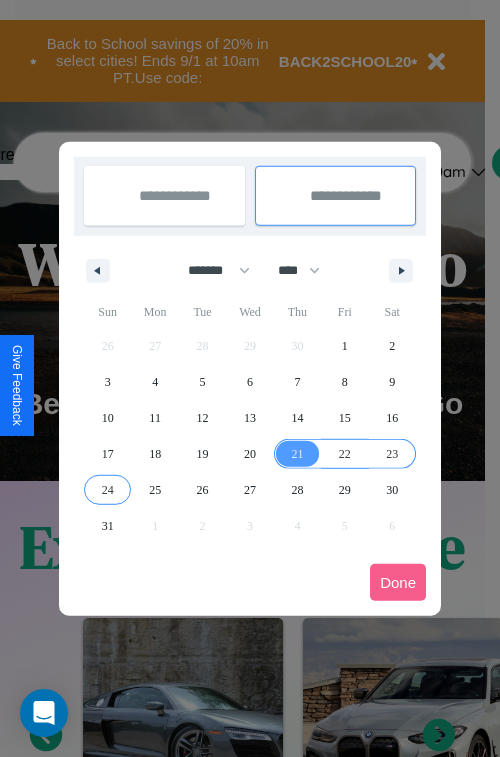 click on "24" at bounding box center (108, 490) 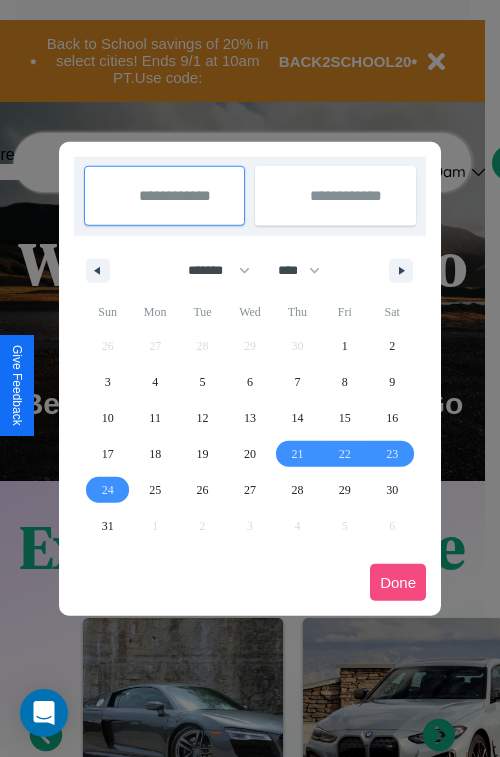 click on "Done" at bounding box center [398, 582] 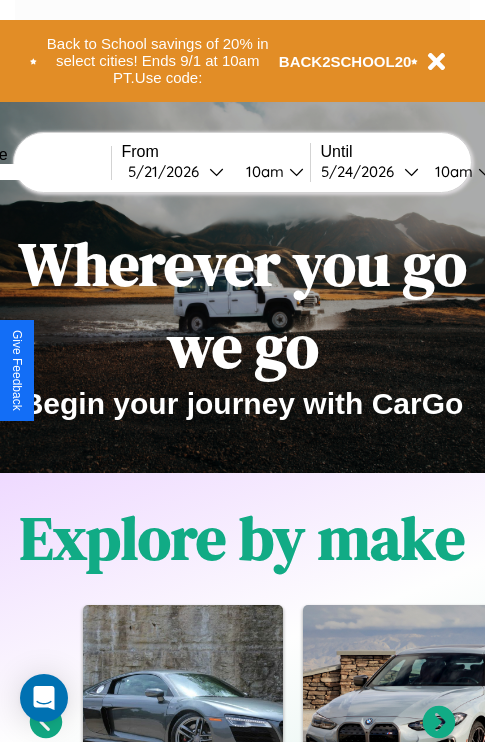 scroll, scrollTop: 0, scrollLeft: 75, axis: horizontal 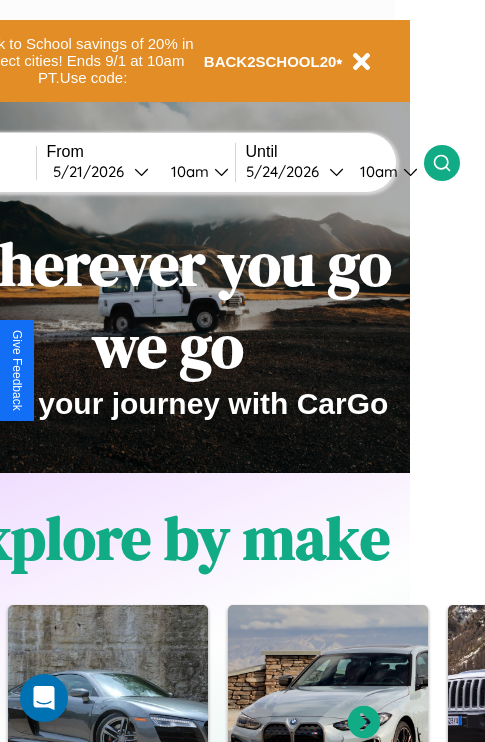 click 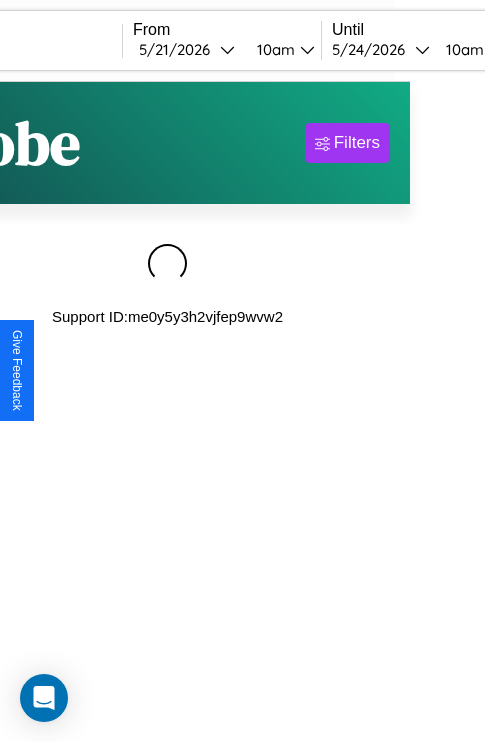 scroll, scrollTop: 0, scrollLeft: 0, axis: both 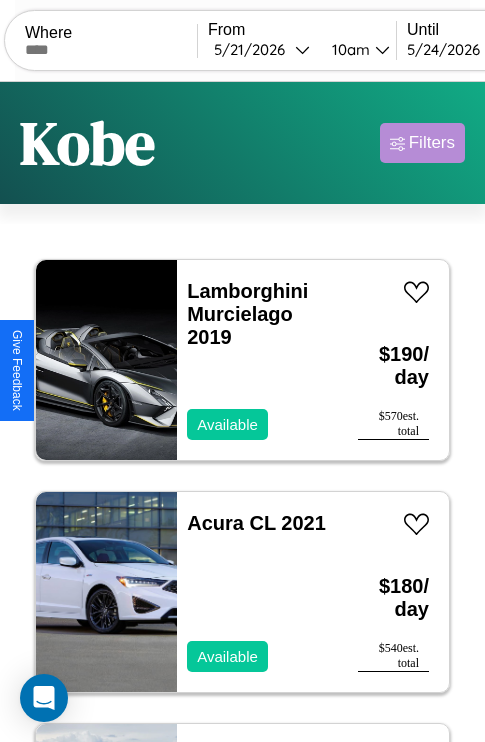 click on "Filters" at bounding box center [432, 143] 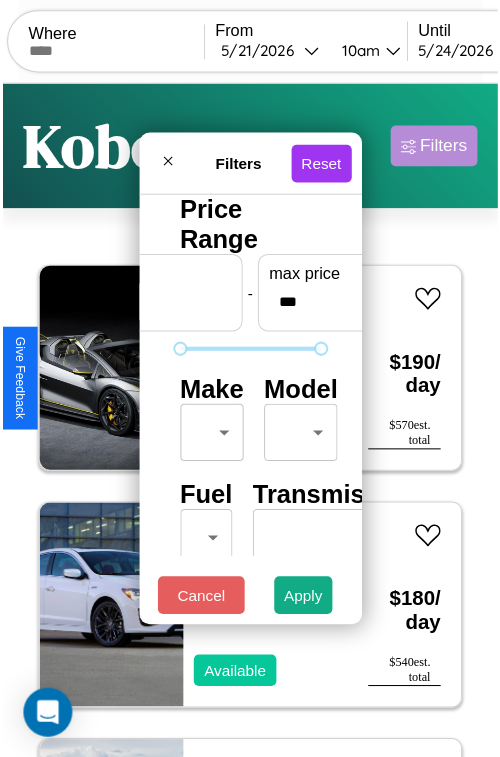 scroll, scrollTop: 59, scrollLeft: 0, axis: vertical 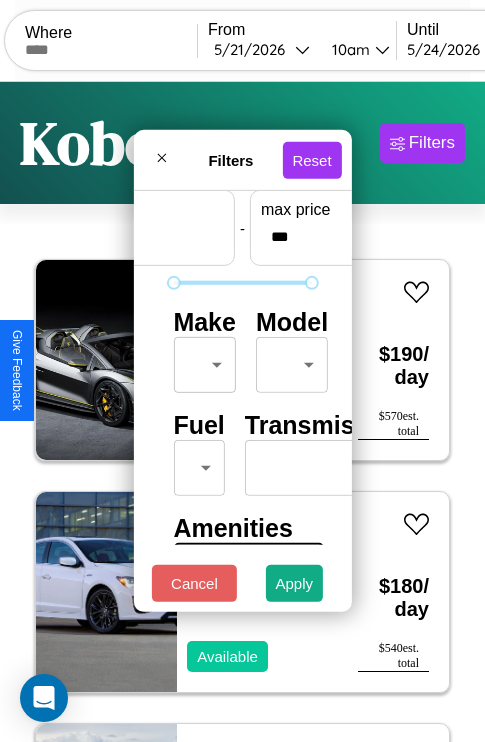 click on "CarGo Where From 5 / 21 / 2026 10am Until 5 / 24 / 2026 10am Become a Host Login Sign Up Kobe Filters 138  cars in this area These cars can be picked up in this city. Lamborghini   Murcielago   2019 Available $ 190  / day $ 570  est. total Acura   CL   2021 Available $ 180  / day $ 540  est. total Tesla   Cybertruck   2014 Available $ 110  / day $ 330  est. total Bentley   Bentayga   2022 Available $ 90  / day $ 270  est. total Ford   Expedition EL   2021 Available $ 110  / day $ 330  est. total Nissan   Armada   2017 Available $ 110  / day $ 330  est. total Dodge   D-Series   2020 Available $ 160  / day $ 480  est. total Chevrolet   Equinox EV   2014 Available $ 50  / day $ 150  est. total Kia   Optima   2021 Available $ 80  / day $ 240  est. total Ferrari   SF90 XX Spider   2021 Available $ 70  / day $ 210  est. total Ferrari   348 tb   2014 Available $ 60  / day $ 180  est. total Jeep   Patriot   2023 Available $ 110  / day $ 330  est. total Hummer   H2   2020 Unavailable $ 180  / day $ 540  est. total" at bounding box center [242, 412] 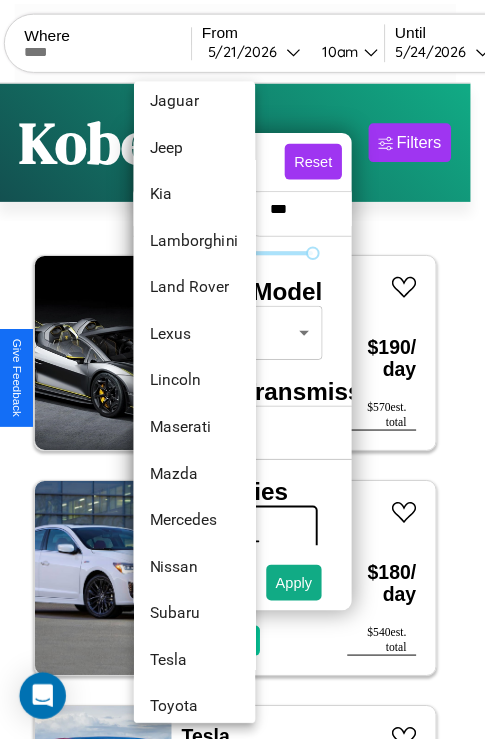 scroll, scrollTop: 998, scrollLeft: 0, axis: vertical 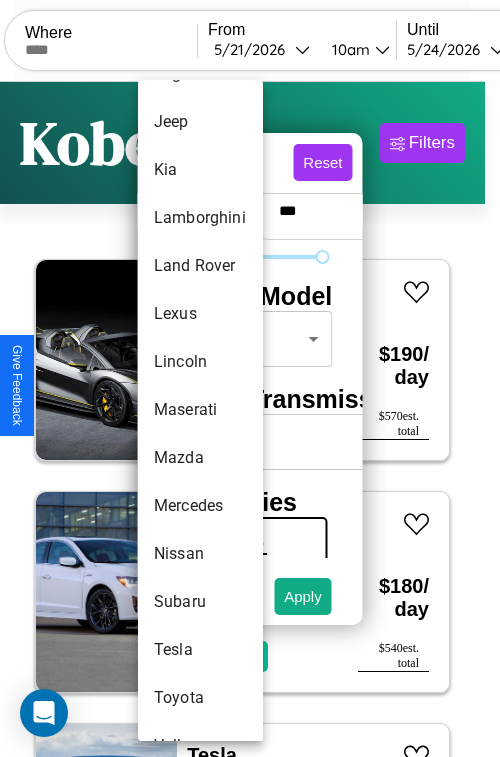 click on "Maserati" at bounding box center [200, 410] 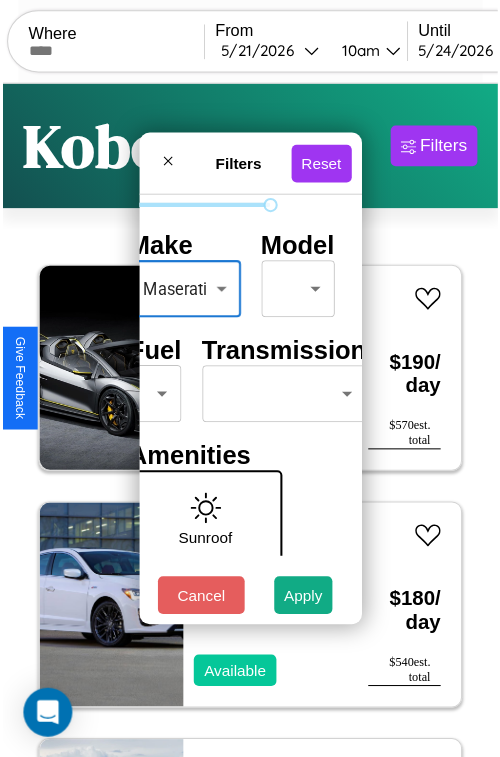 scroll, scrollTop: 162, scrollLeft: 63, axis: both 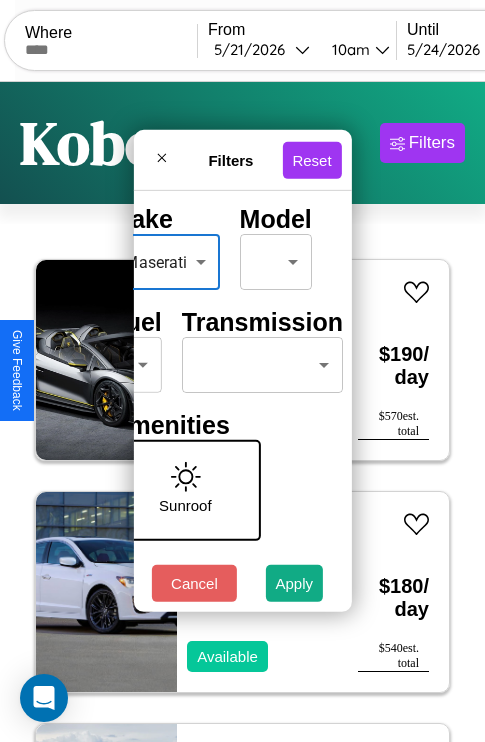 click on "CarGo Where From 5 / 21 / 2026 10am Until 5 / 24 / 2026 10am Become a Host Login Sign Up Kobe Filters 138  cars in this area These cars can be picked up in this city. Lamborghini   Murcielago   2019 Available $ 190  / day $ 570  est. total Acura   CL   2021 Available $ 180  / day $ 540  est. total Tesla   Cybertruck   2014 Available $ 110  / day $ 330  est. total Bentley   Bentayga   2022 Available $ 90  / day $ 270  est. total Ford   Expedition EL   2021 Available $ 110  / day $ 330  est. total Nissan   Armada   2017 Available $ 110  / day $ 330  est. total Dodge   D-Series   2020 Available $ 160  / day $ 480  est. total Chevrolet   Equinox EV   2014 Available $ 50  / day $ 150  est. total Kia   Optima   2021 Available $ 80  / day $ 240  est. total Ferrari   SF90 XX Spider   2021 Available $ 70  / day $ 210  est. total Ferrari   348 tb   2014 Available $ 60  / day $ 180  est. total Jeep   Patriot   2023 Available $ 110  / day $ 330  est. total Hummer   H2   2020 Unavailable $ 180  / day $ 540  est. total" at bounding box center [242, 412] 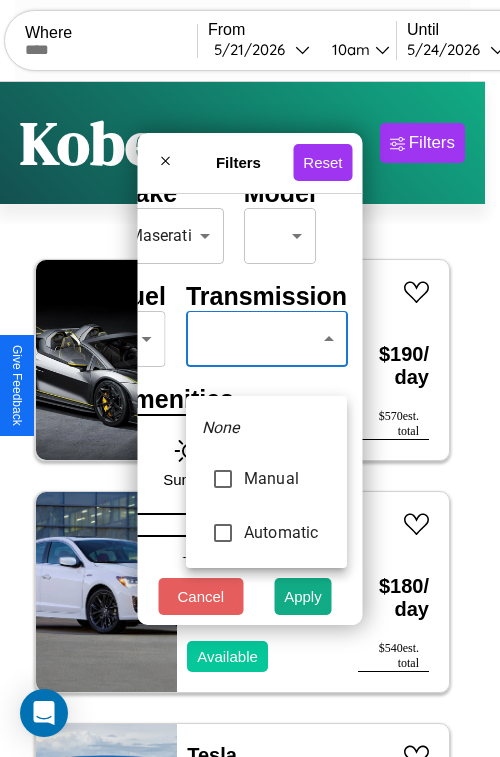 type on "*********" 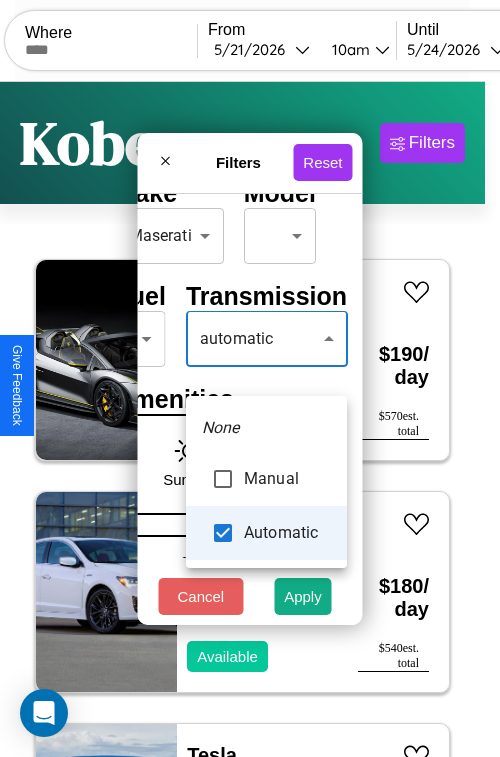 click at bounding box center (250, 378) 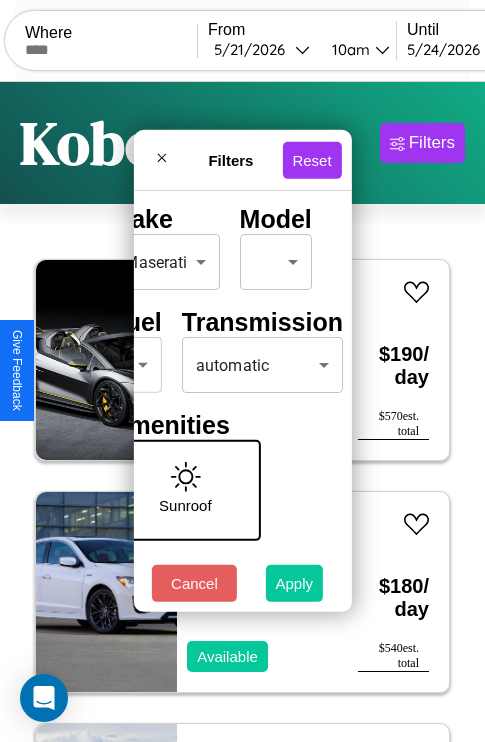 click on "Apply" at bounding box center (295, 583) 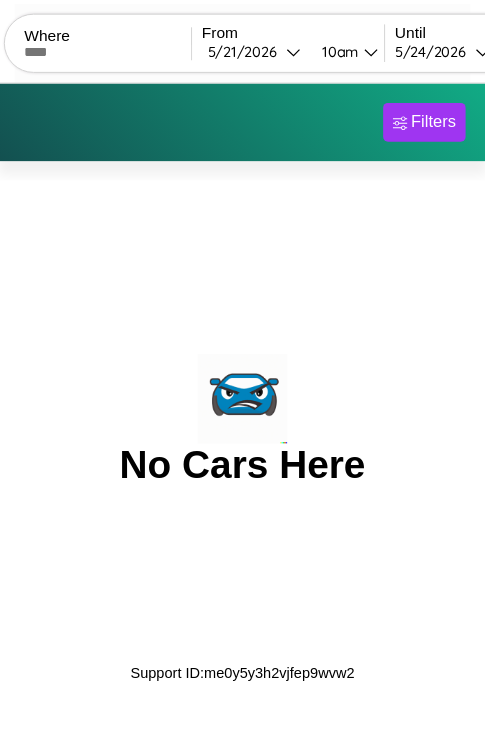 scroll, scrollTop: 0, scrollLeft: 0, axis: both 